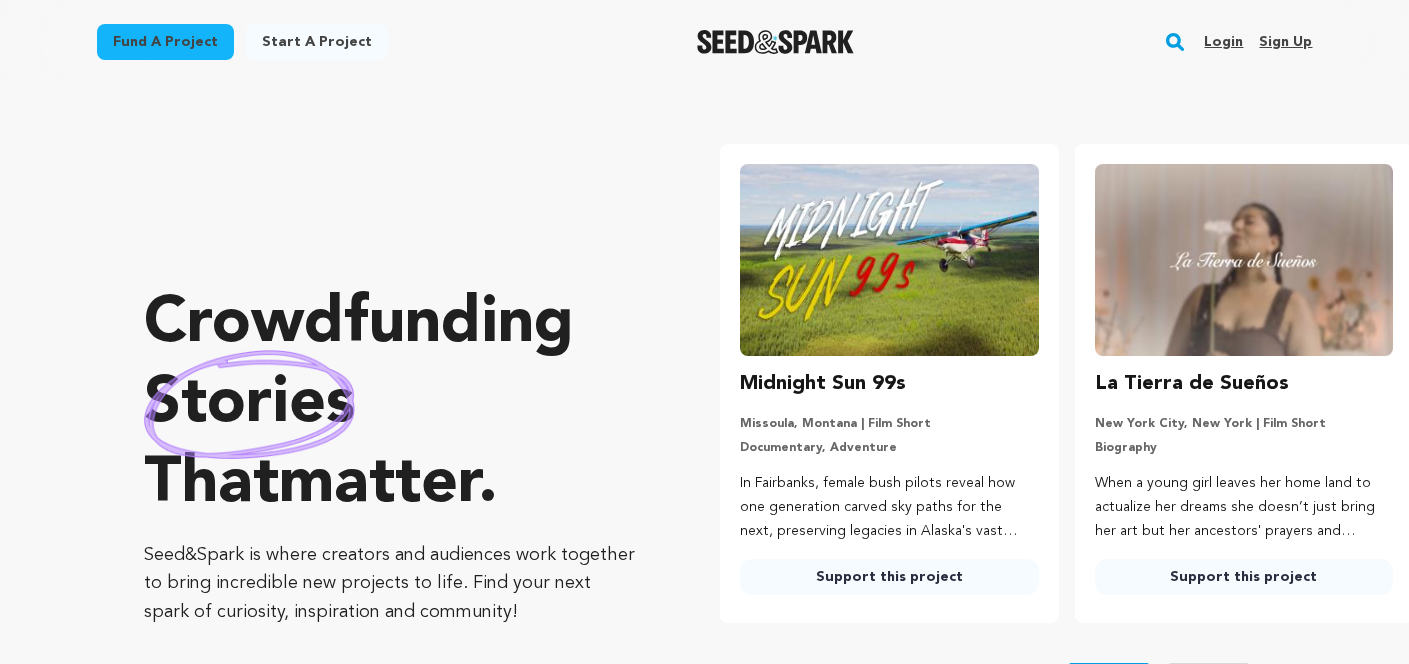 scroll, scrollTop: 0, scrollLeft: 0, axis: both 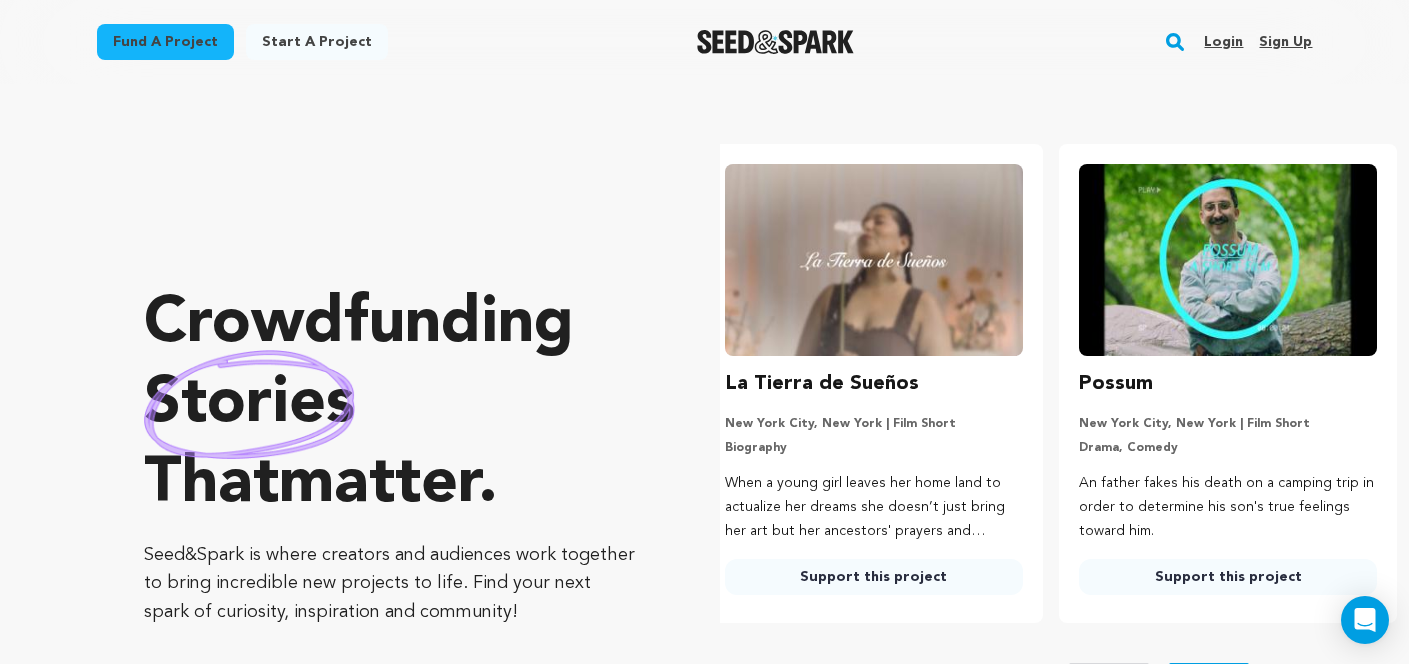 click on "Login" at bounding box center [1223, 42] 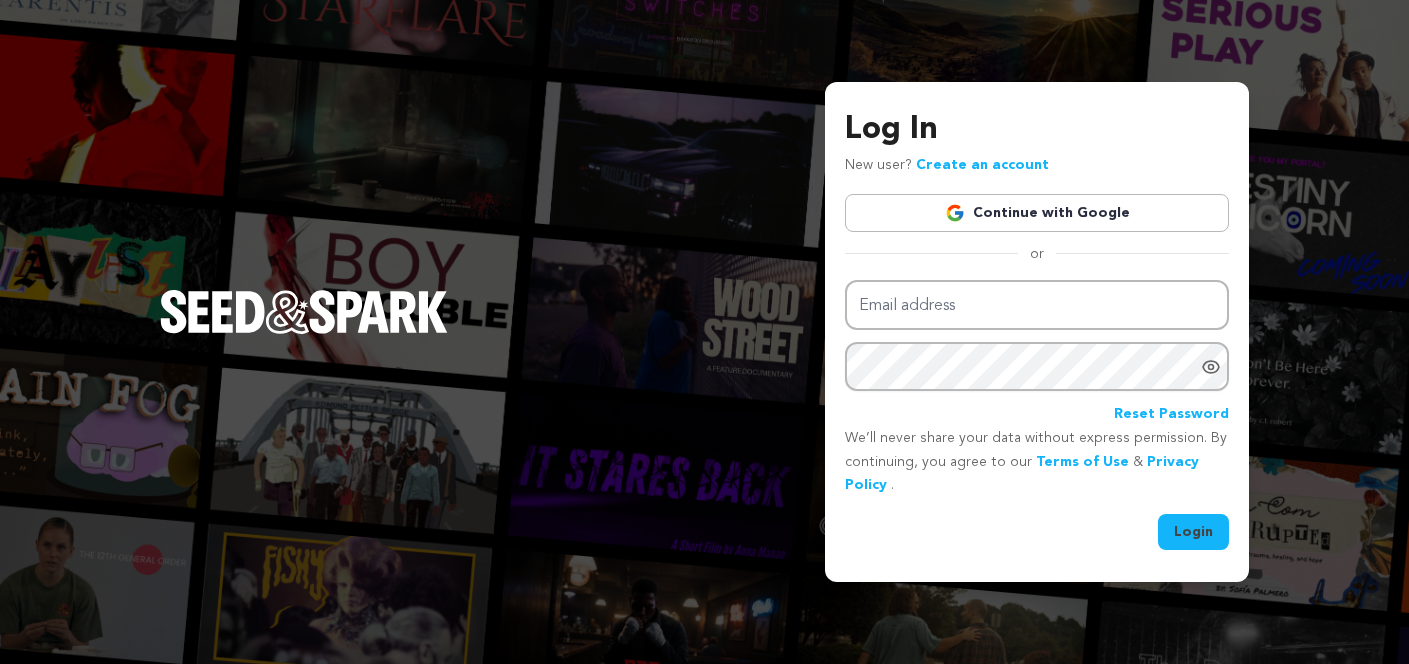 scroll, scrollTop: 0, scrollLeft: 0, axis: both 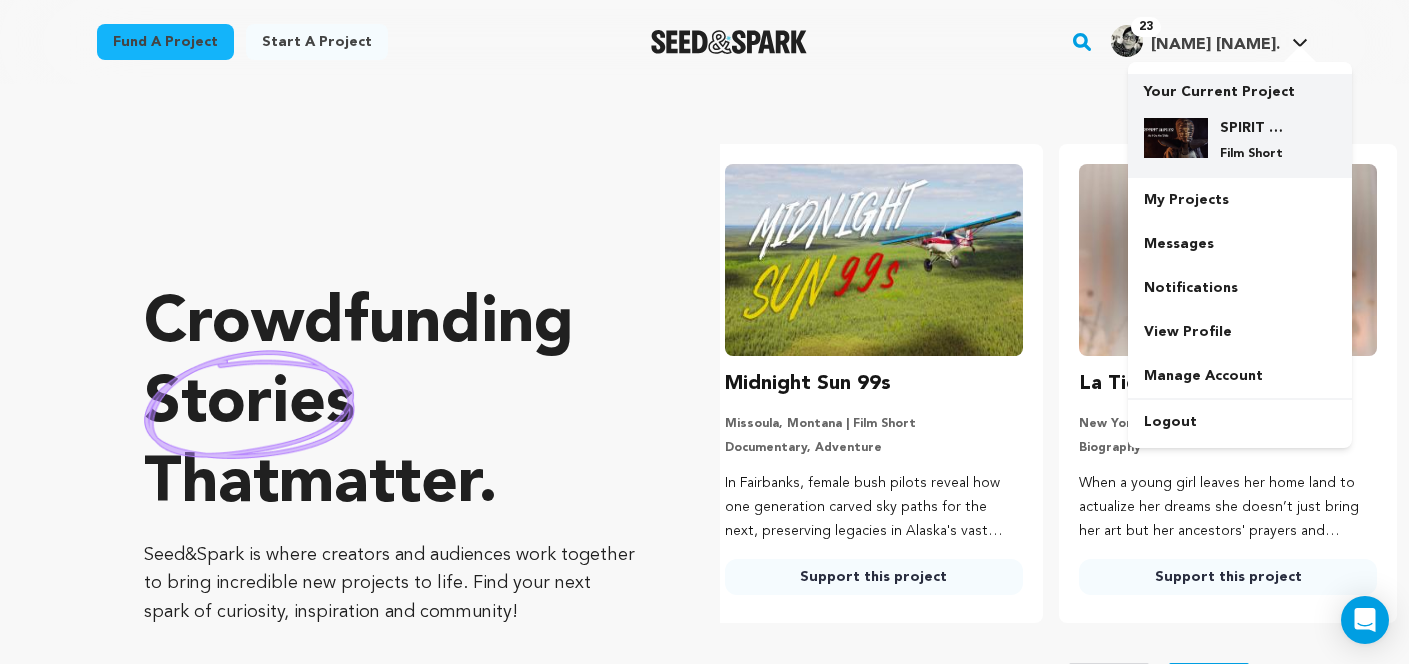 click at bounding box center [1176, 138] 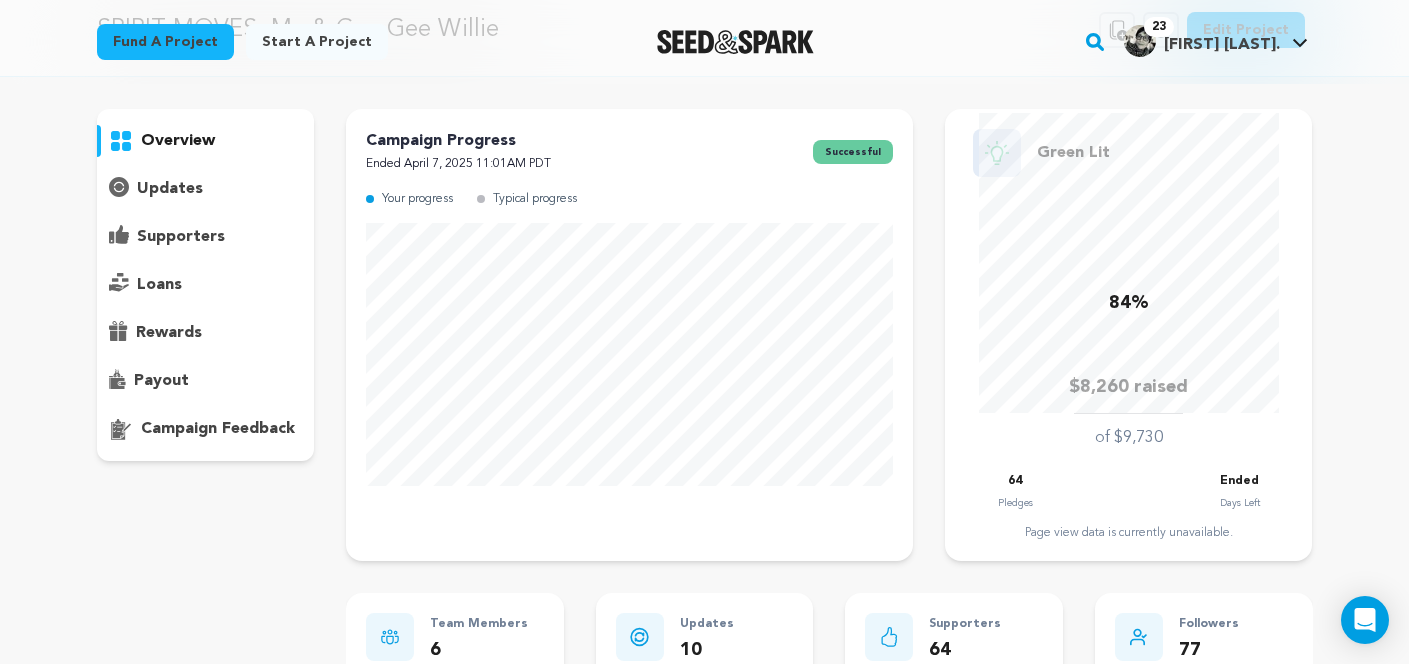 scroll, scrollTop: 0, scrollLeft: 0, axis: both 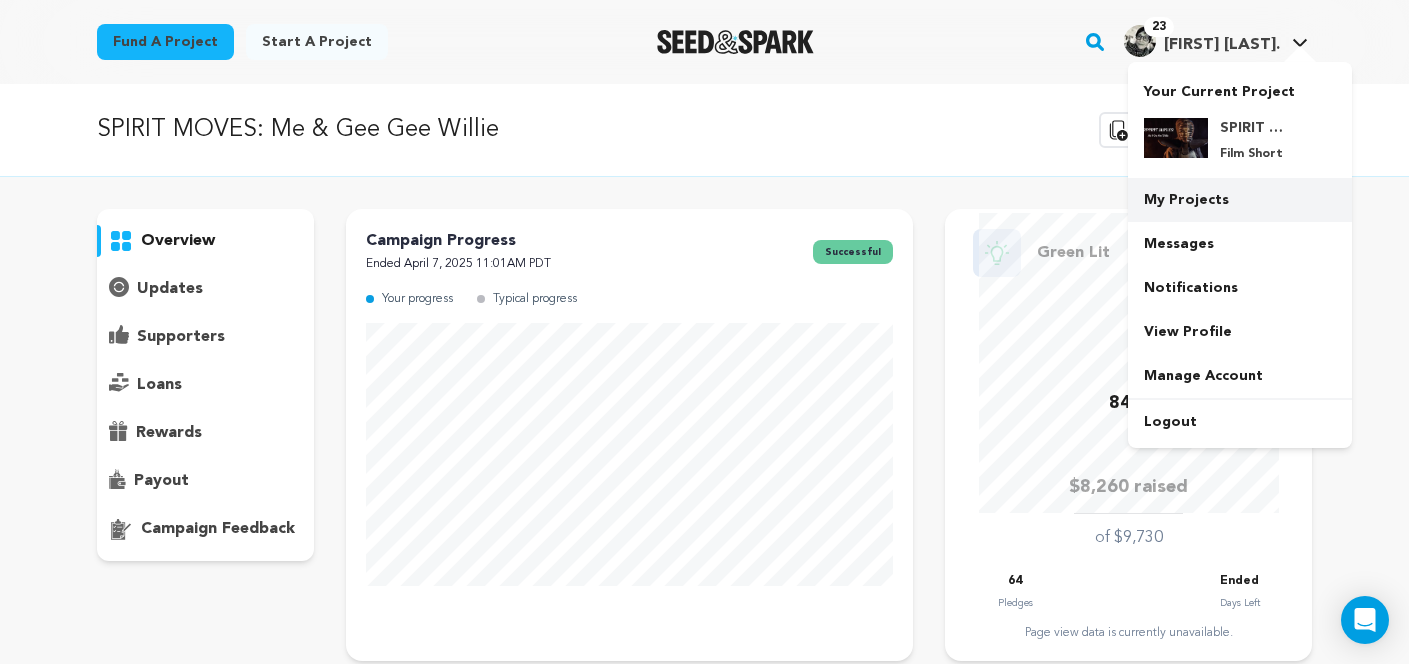 click on "My Projects" at bounding box center (1240, 200) 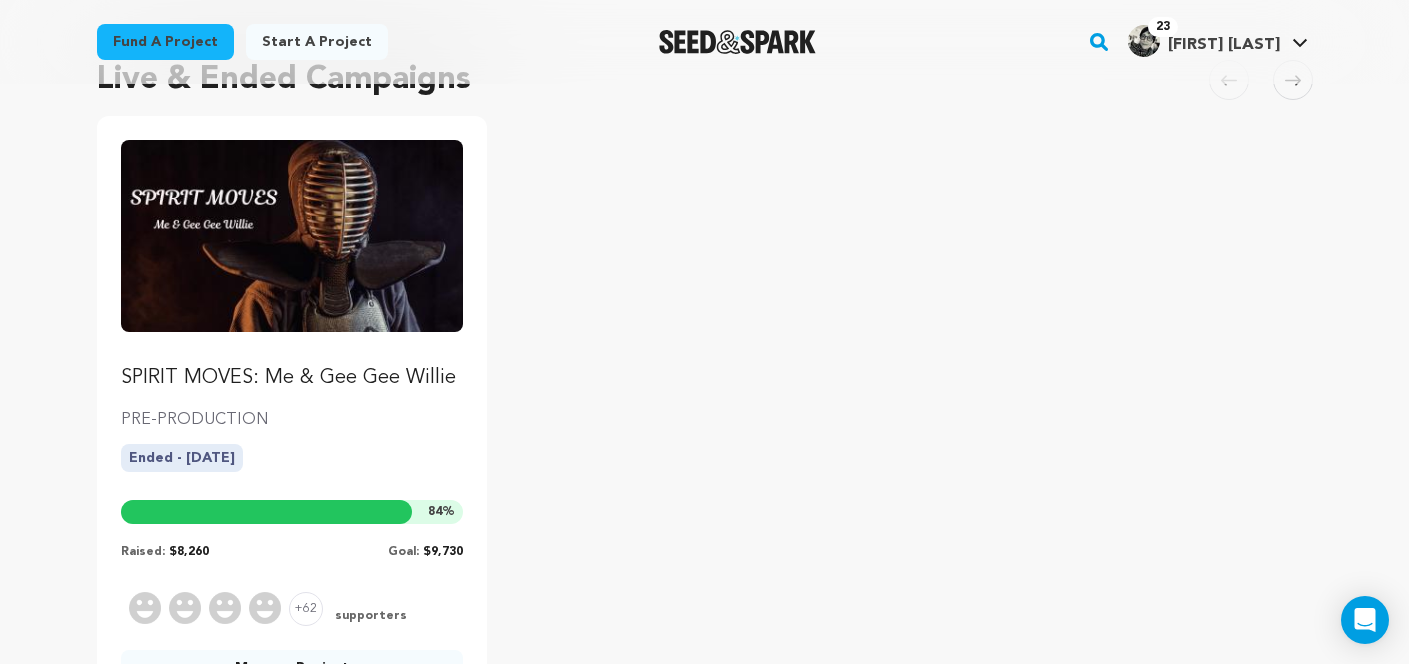 scroll, scrollTop: 179, scrollLeft: 0, axis: vertical 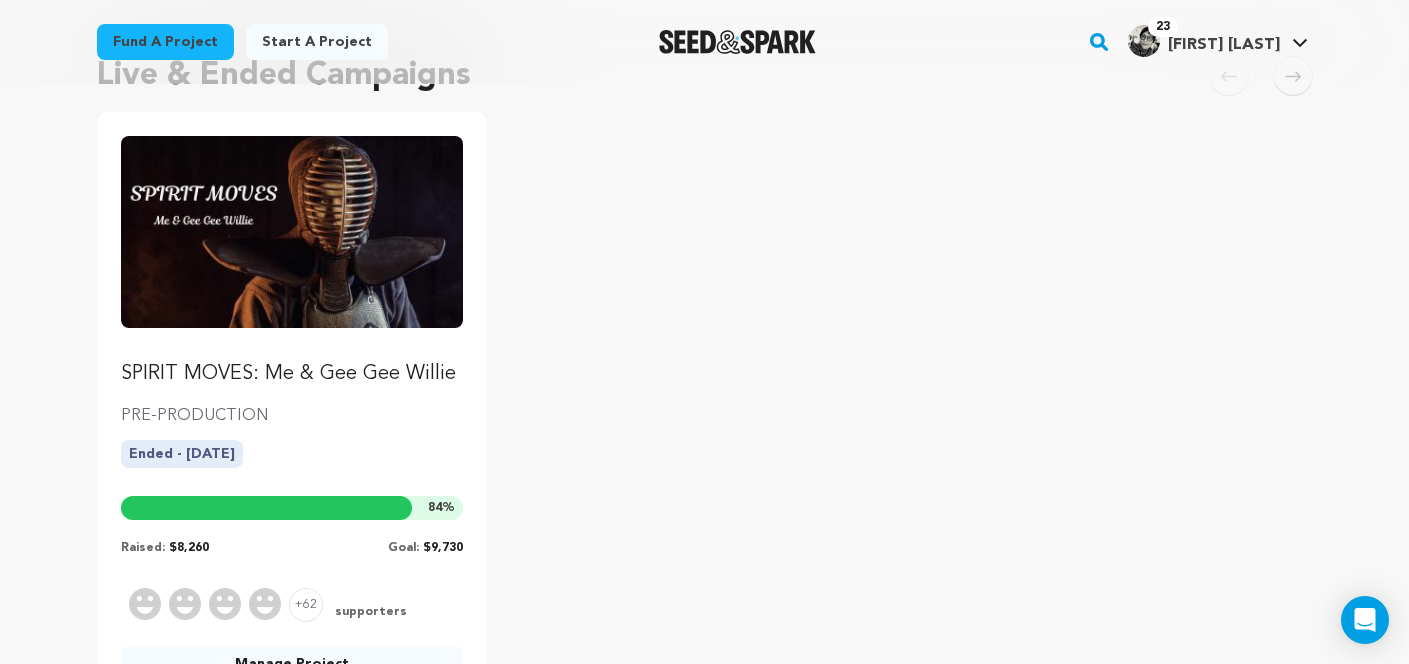 click on "SPIRIT MOVES: Me & Gee Gee Willie" at bounding box center [292, 374] 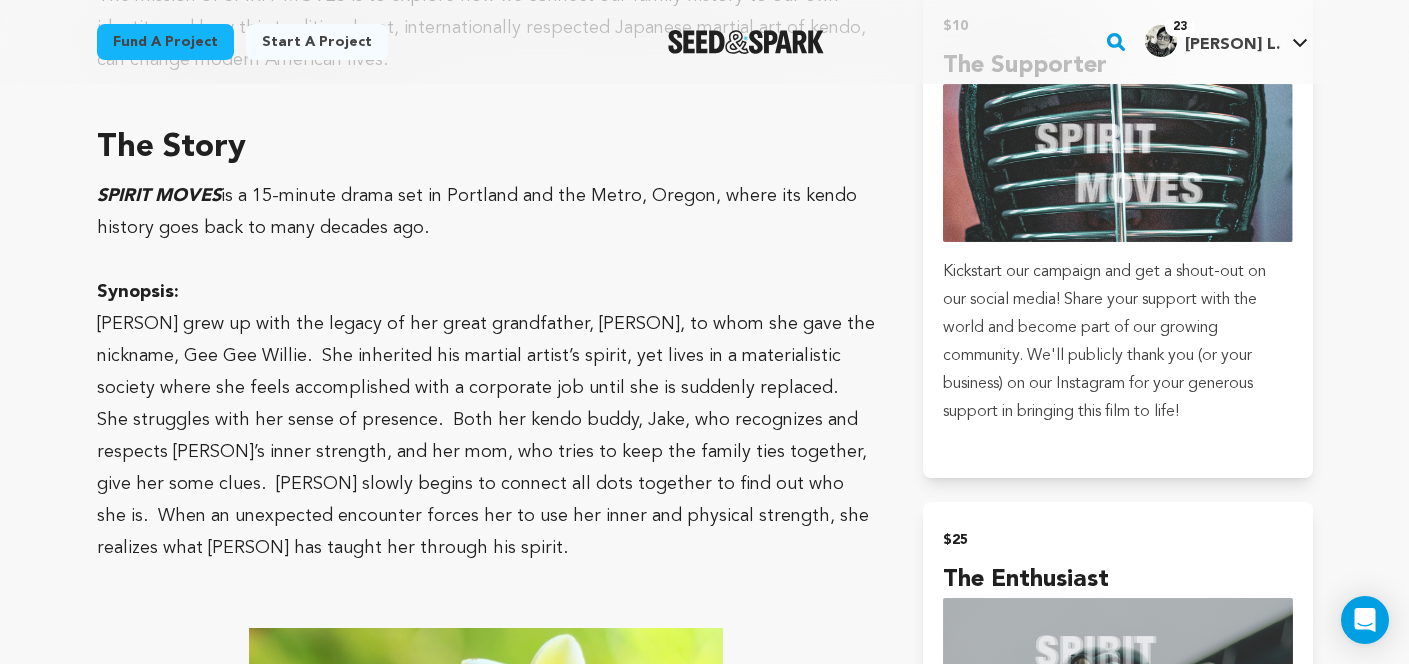scroll, scrollTop: 1367, scrollLeft: 0, axis: vertical 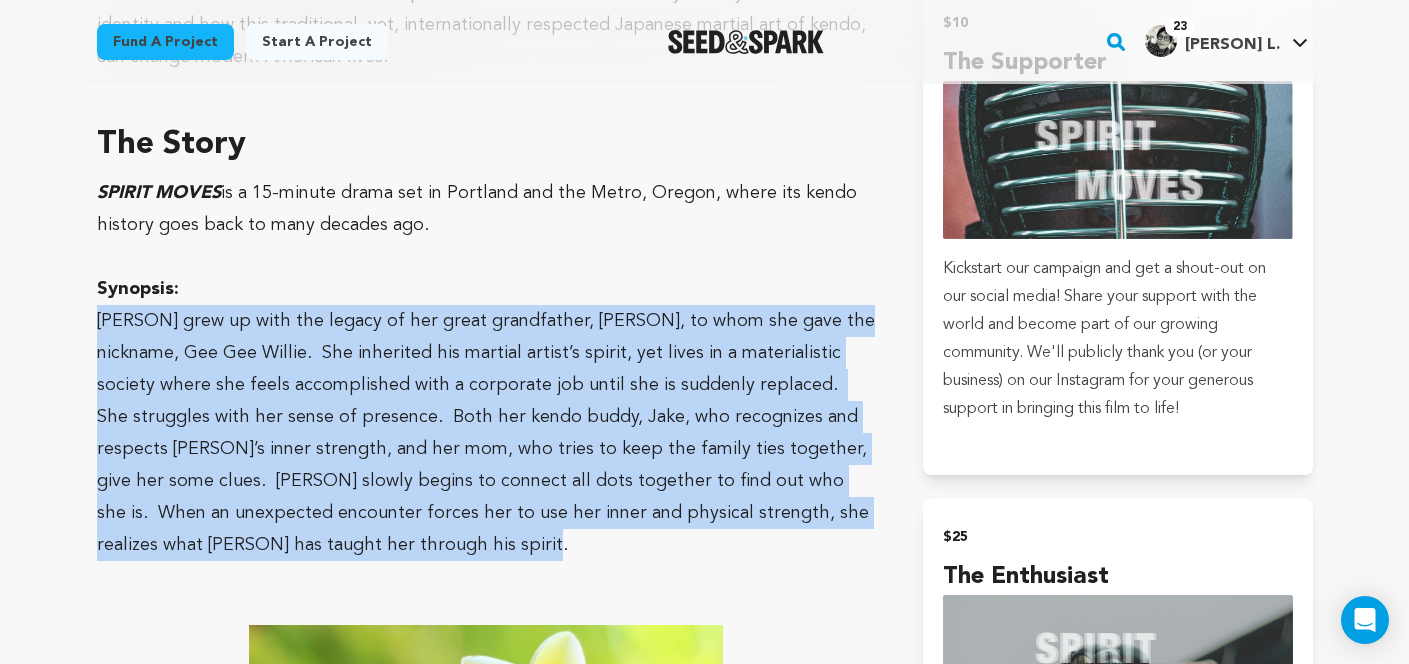 drag, startPoint x: 462, startPoint y: 529, endPoint x: 92, endPoint y: 310, distance: 429.95465 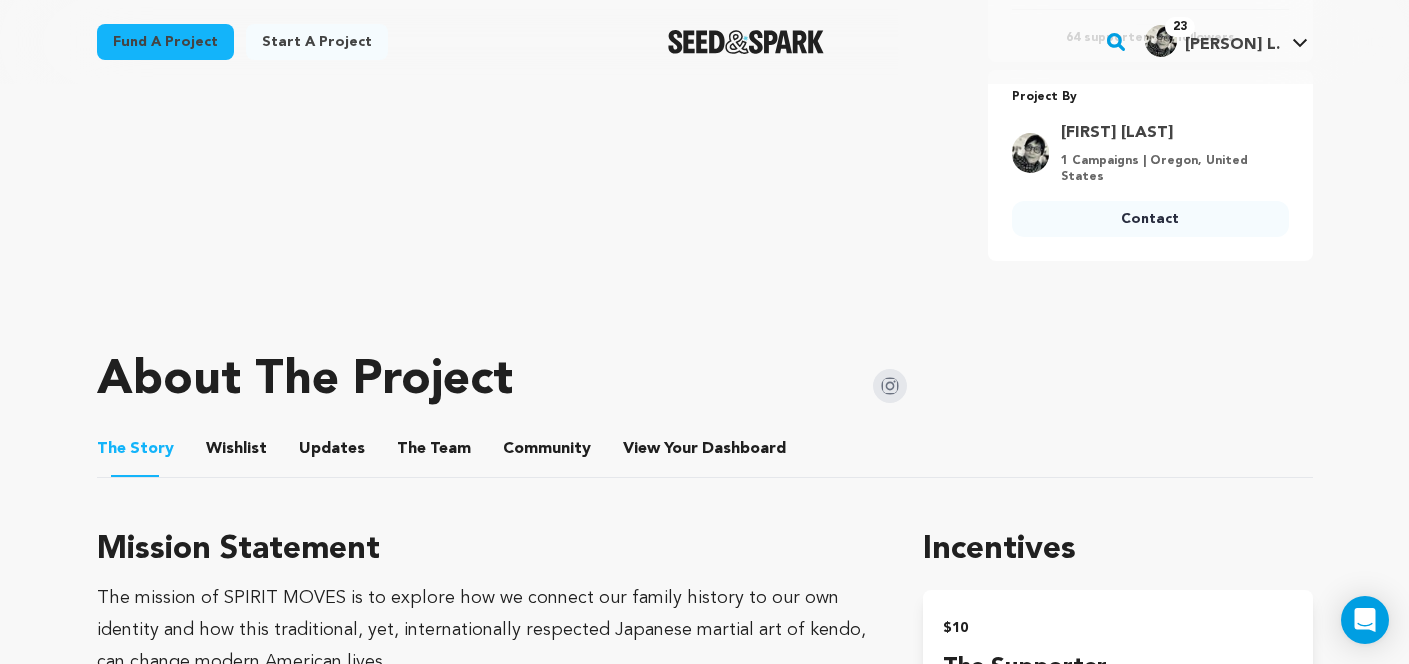 scroll, scrollTop: 764, scrollLeft: 0, axis: vertical 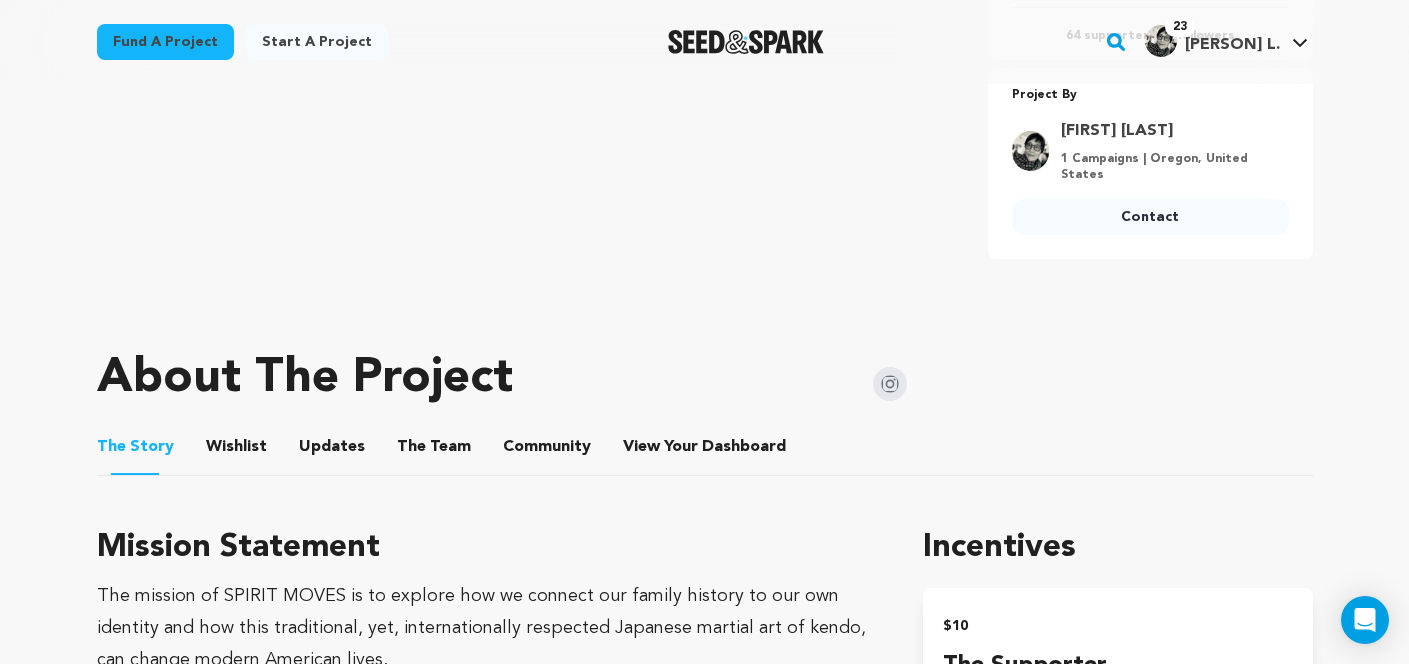 click on "The Team" at bounding box center (434, 451) 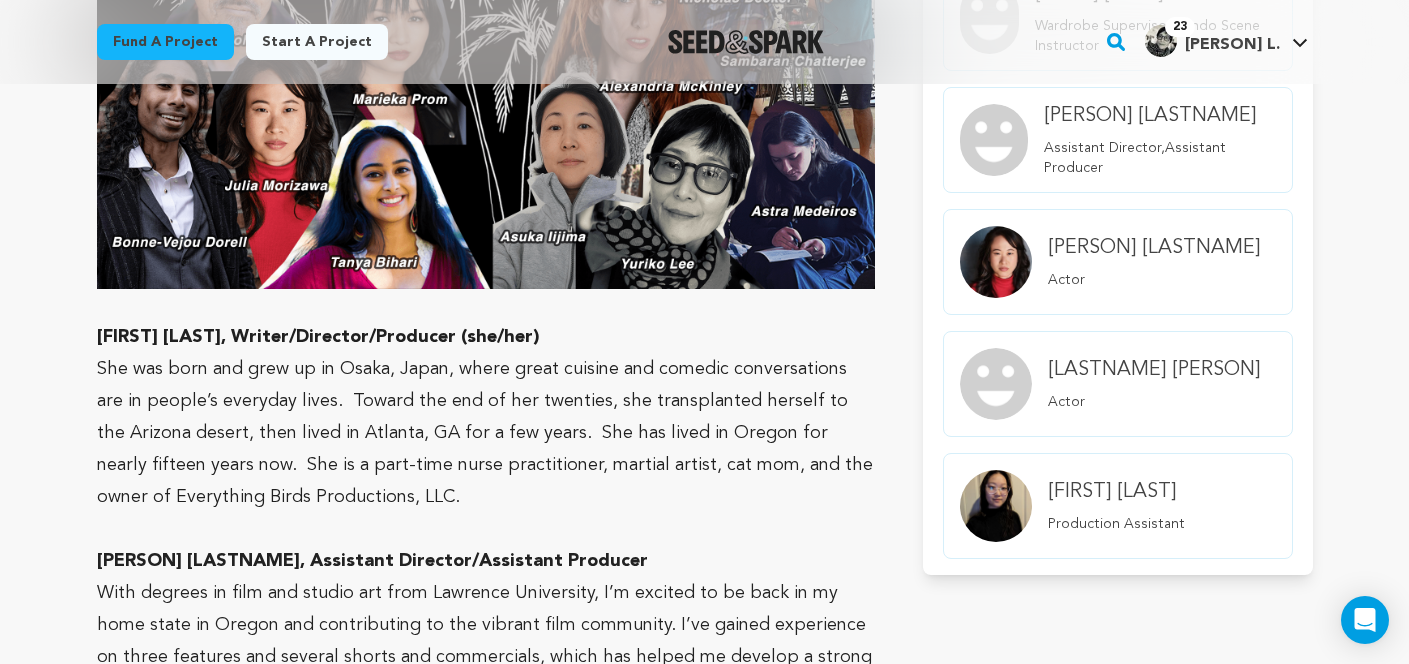 scroll, scrollTop: 1550, scrollLeft: 0, axis: vertical 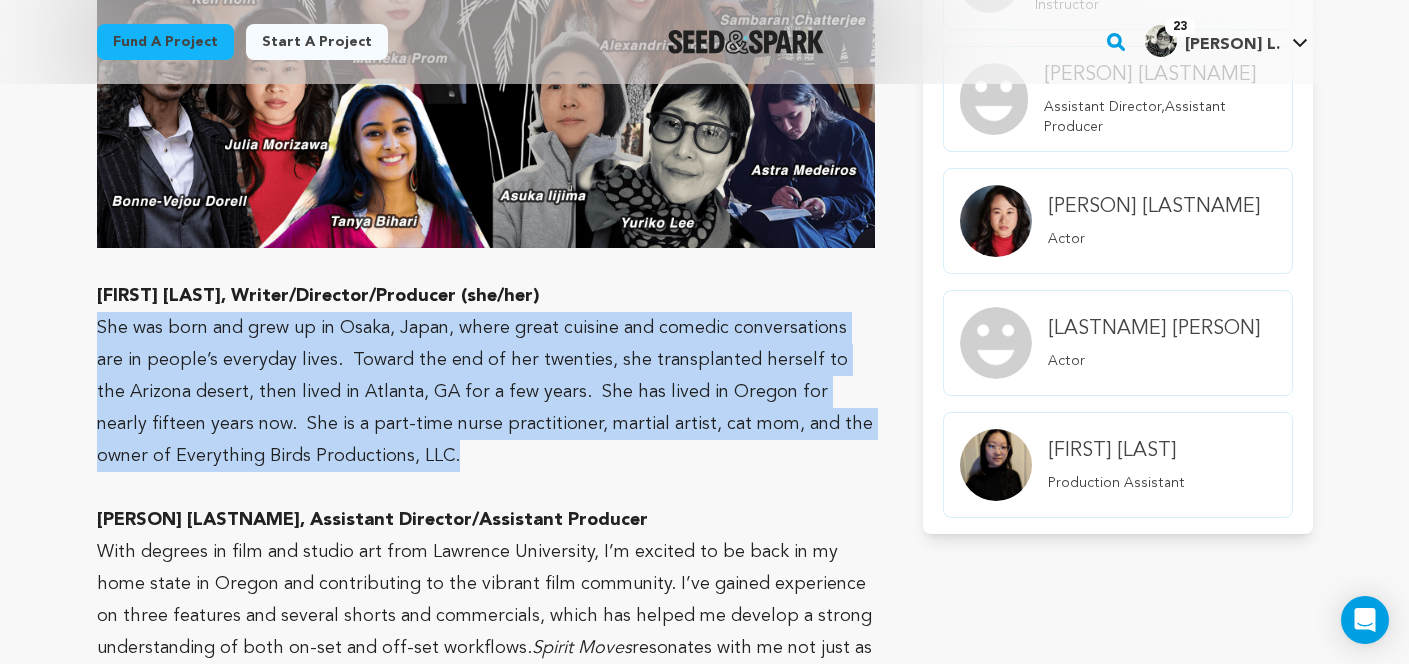 drag, startPoint x: 374, startPoint y: 438, endPoint x: 100, endPoint y: 313, distance: 301.16608 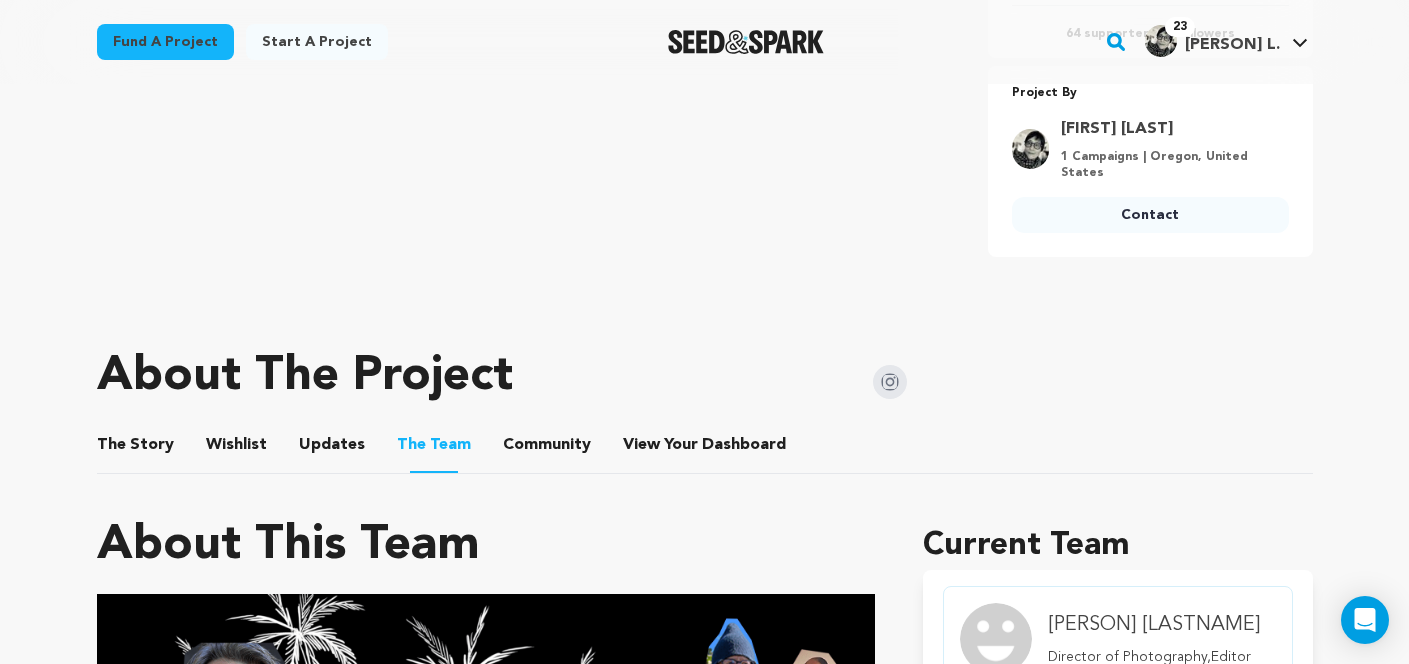 scroll, scrollTop: 688, scrollLeft: 0, axis: vertical 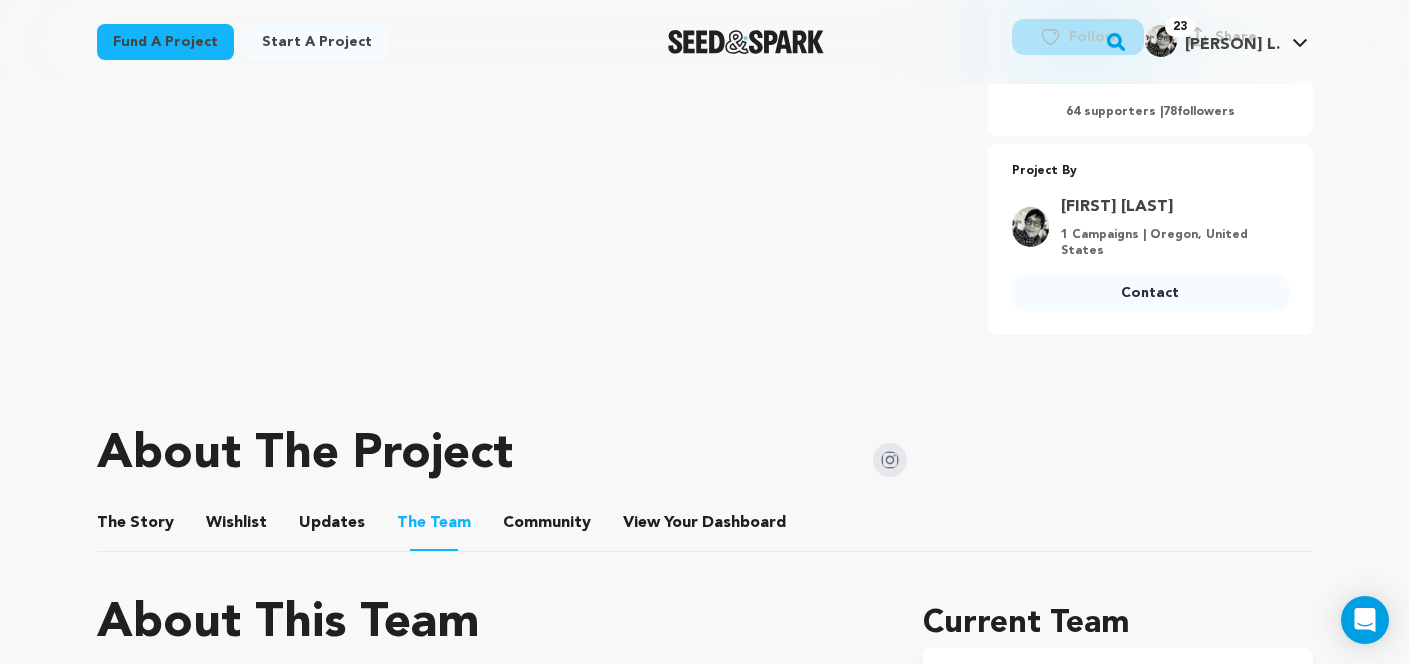 click on "The Story" at bounding box center [135, 527] 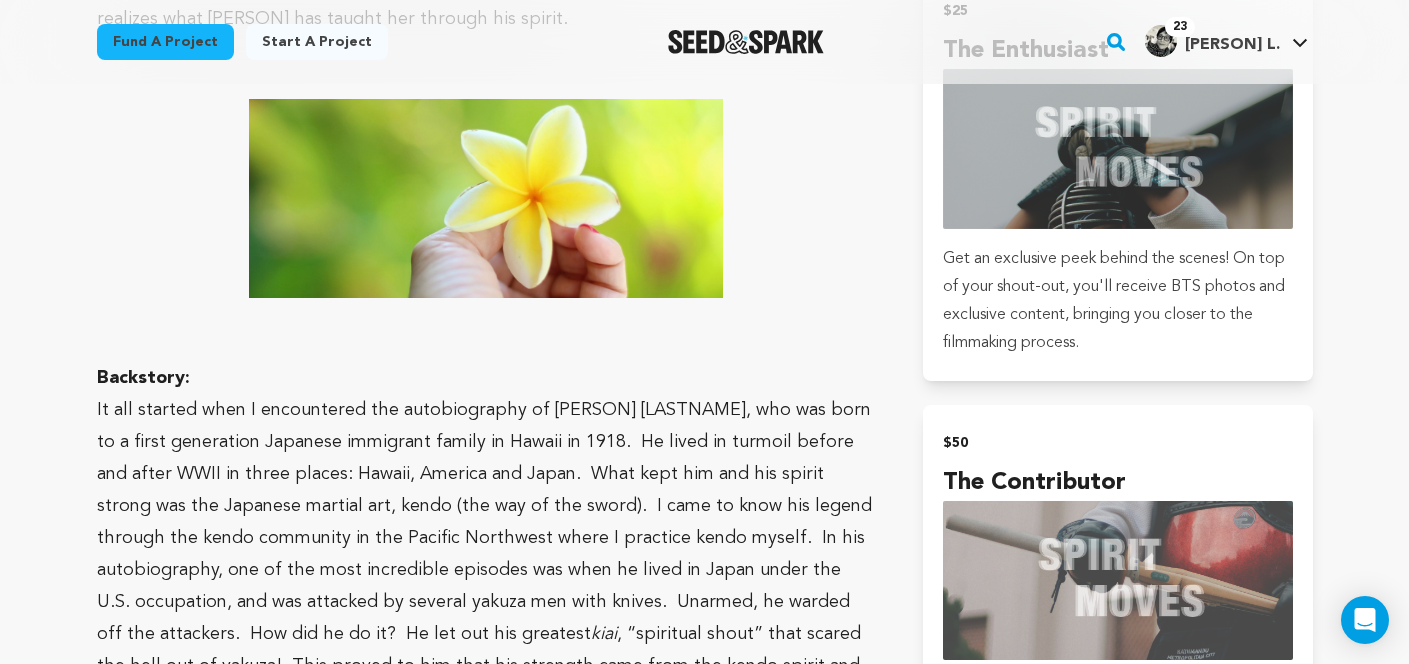 scroll, scrollTop: 1948, scrollLeft: 0, axis: vertical 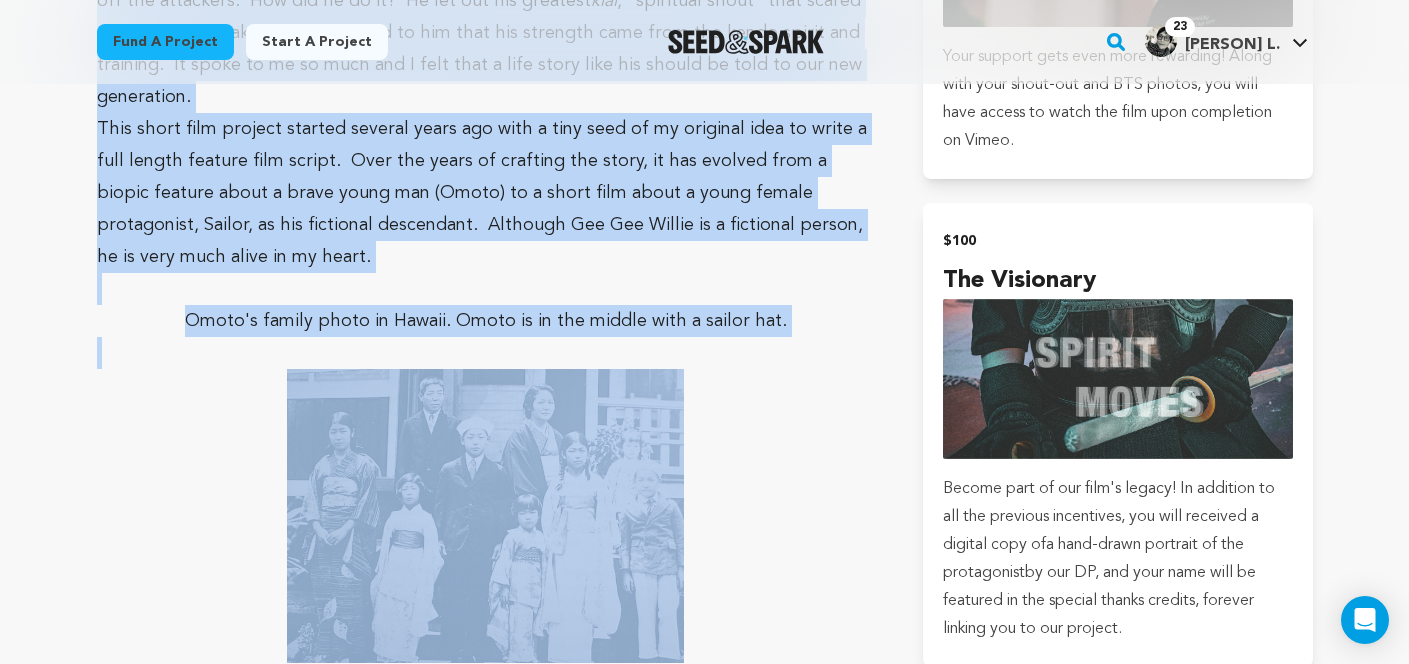drag, startPoint x: 89, startPoint y: 338, endPoint x: 367, endPoint y: 213, distance: 304.80978 